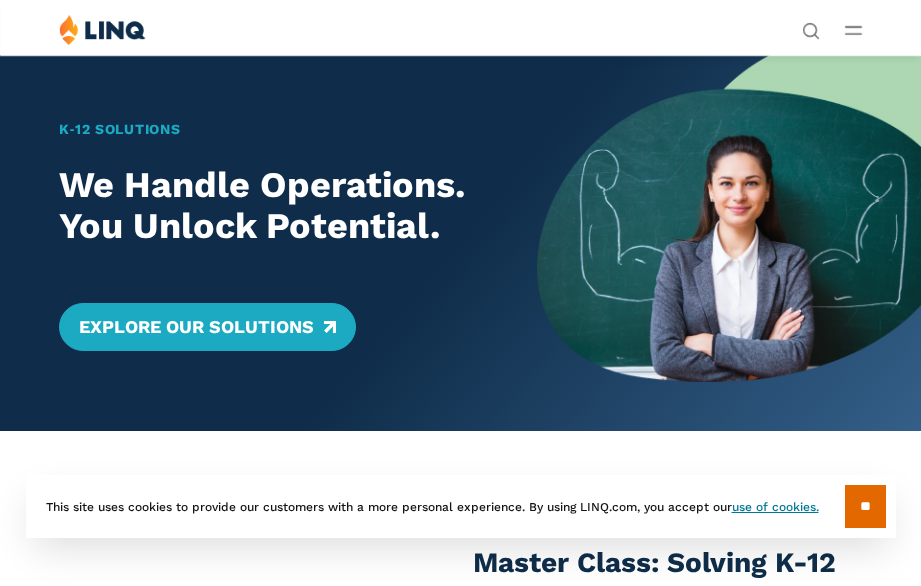 scroll, scrollTop: 0, scrollLeft: 0, axis: both 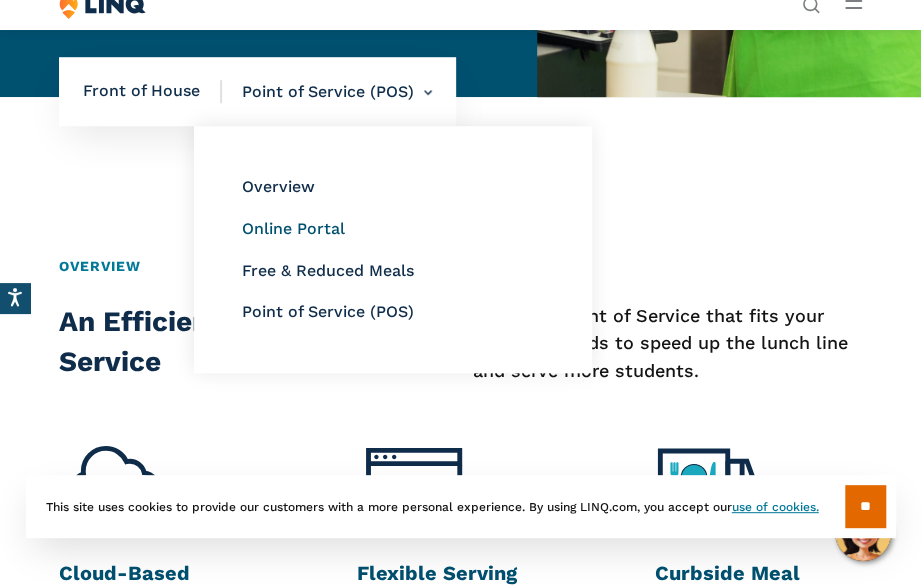 click on "Online Portal" at bounding box center (293, 228) 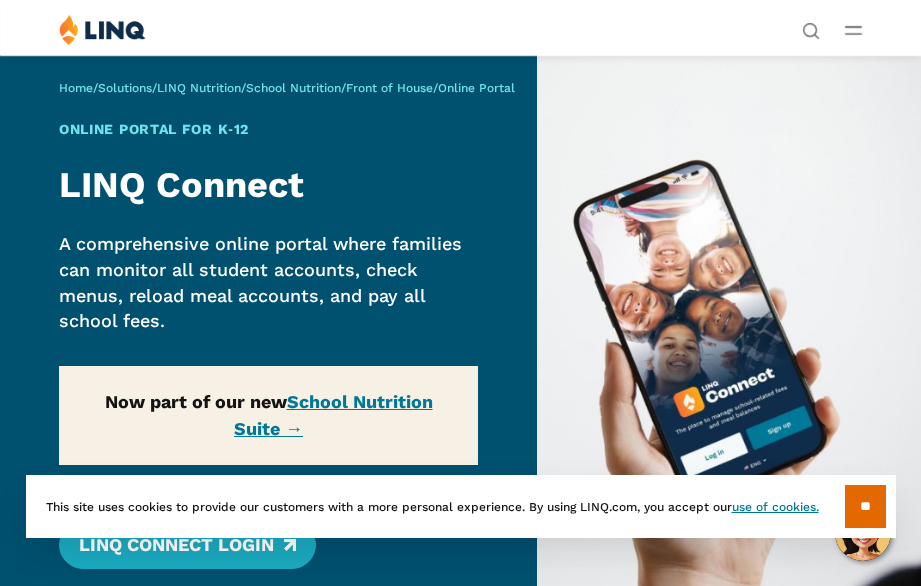 scroll, scrollTop: 0, scrollLeft: 0, axis: both 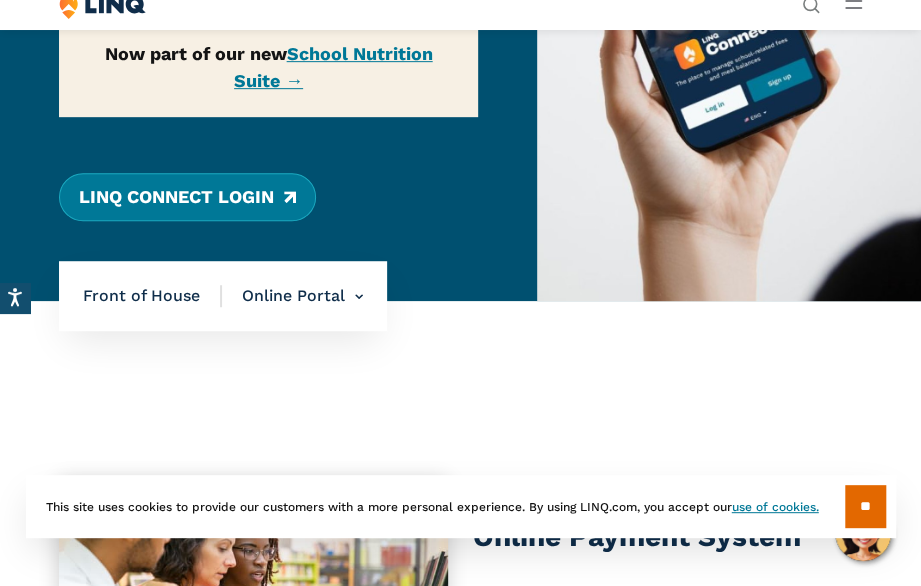 click on "LINQ Connect Login" at bounding box center (187, 197) 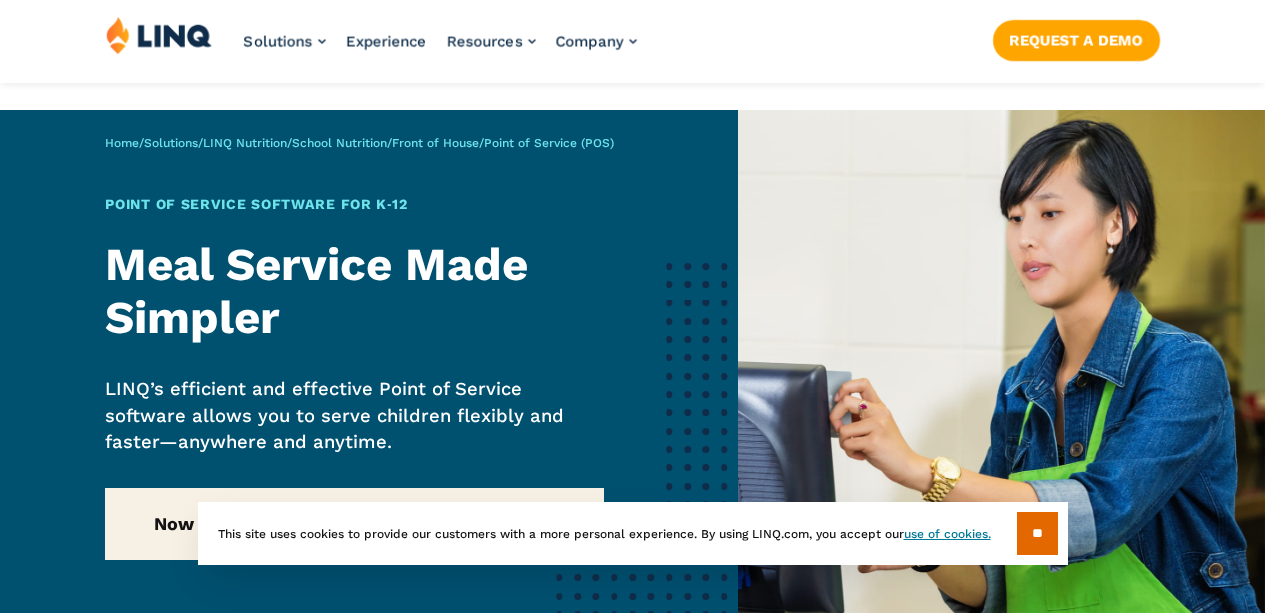 scroll, scrollTop: 520, scrollLeft: 0, axis: vertical 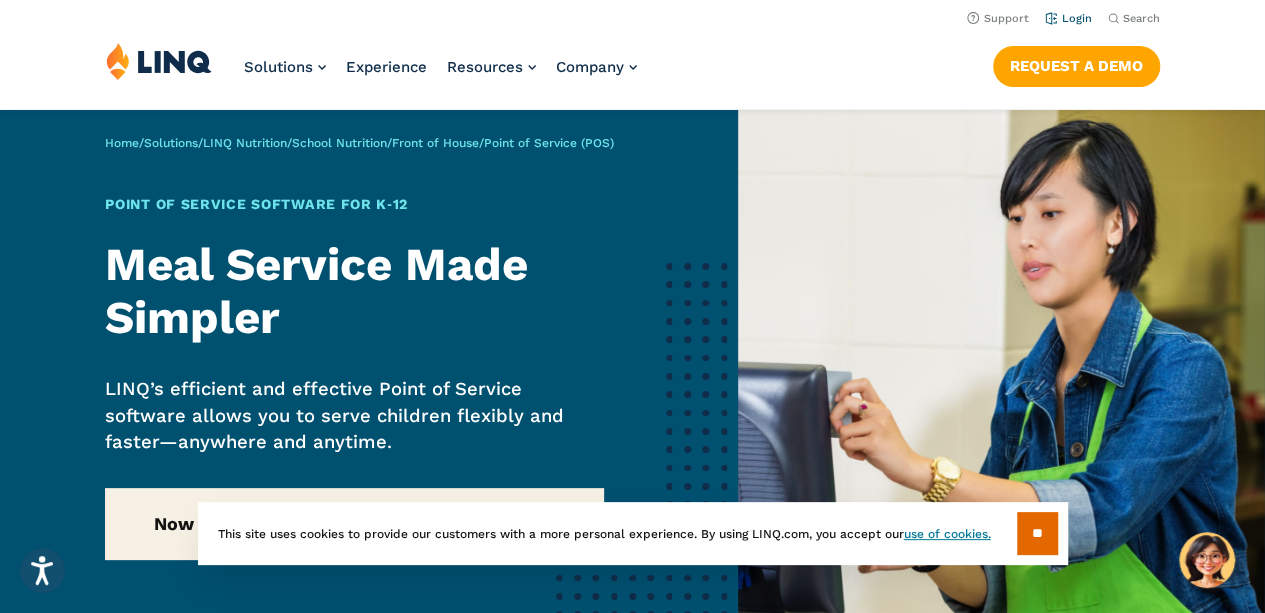 click on "Login" at bounding box center (1068, 17) 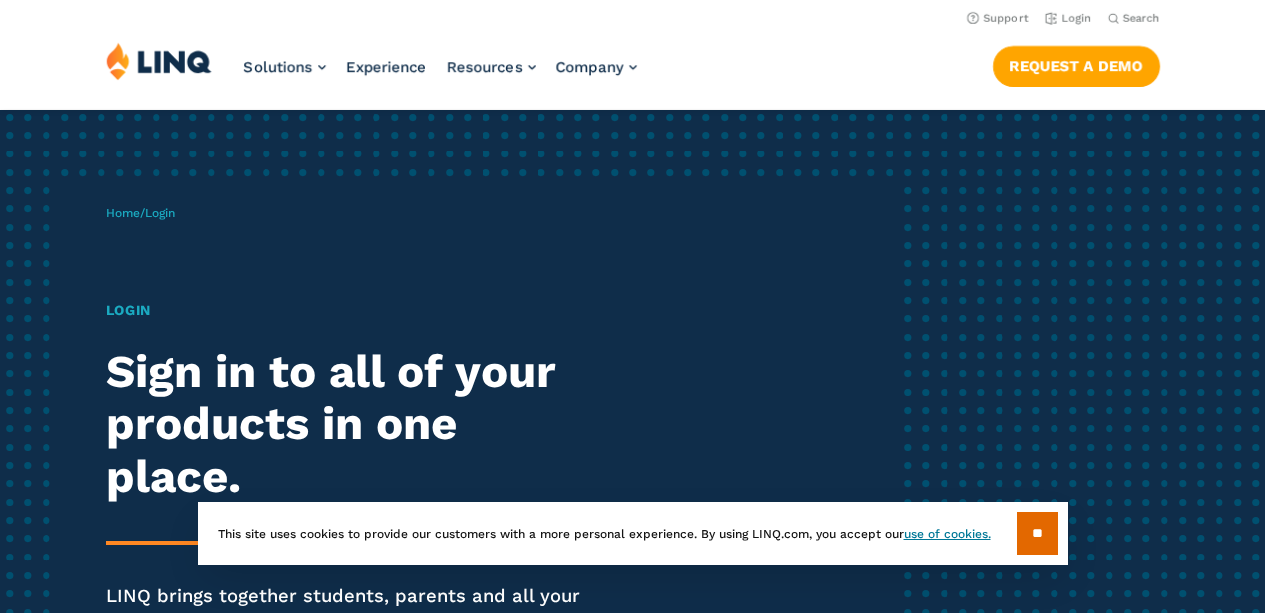 scroll, scrollTop: 0, scrollLeft: 0, axis: both 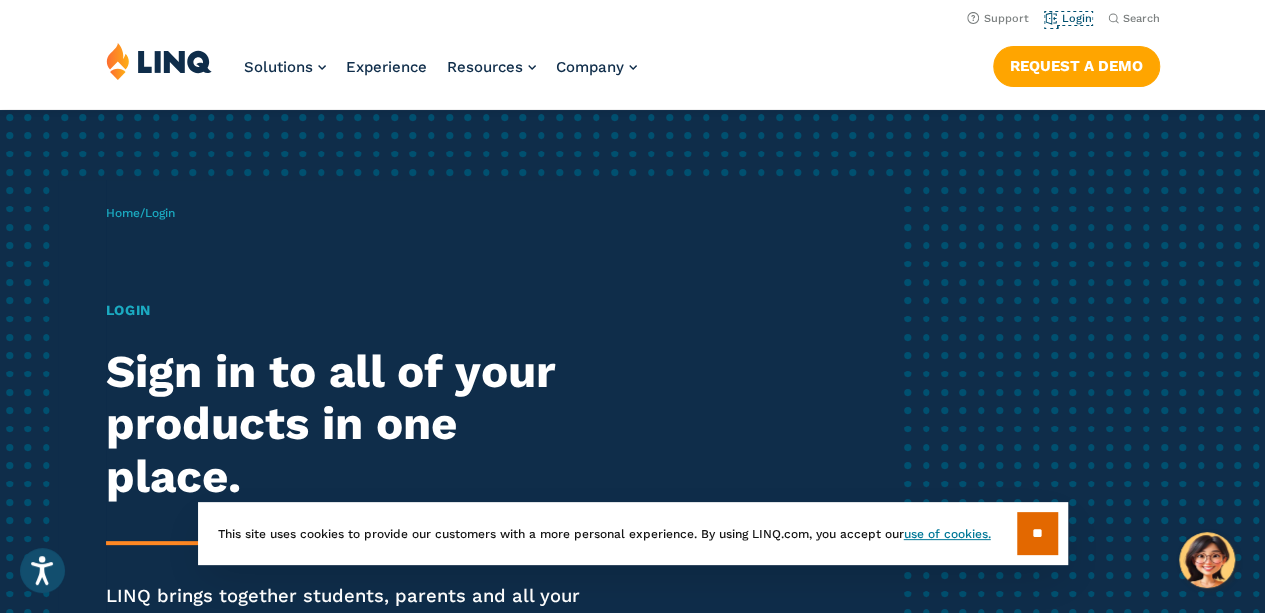 click on "Login" at bounding box center [1068, 18] 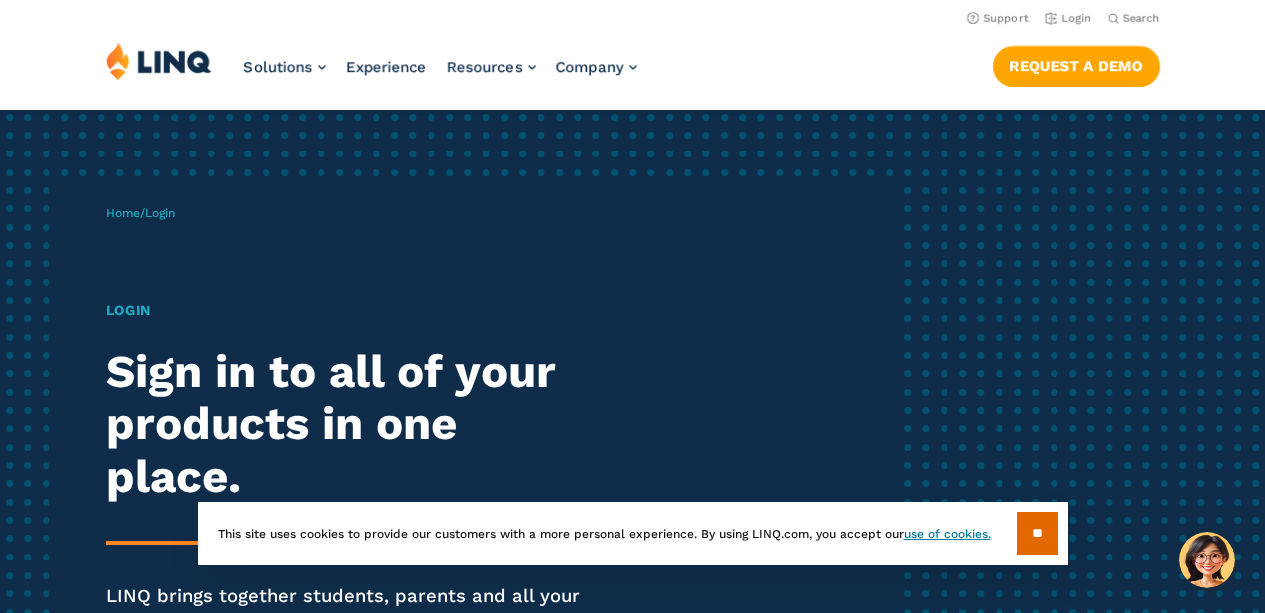 scroll, scrollTop: 0, scrollLeft: 0, axis: both 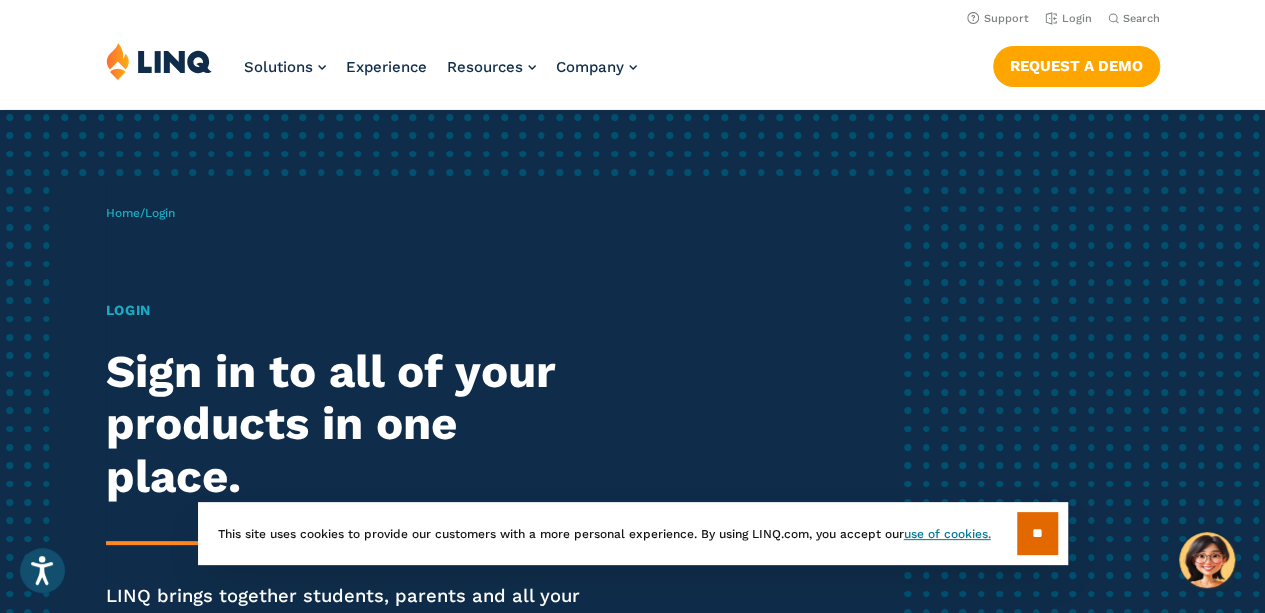 click on "Home  /  Login
Login
Sign in to all of your products in one place.
LINQ brings together students, parents and all your departments to improve efficiency and transparency." at bounding box center [632, 461] 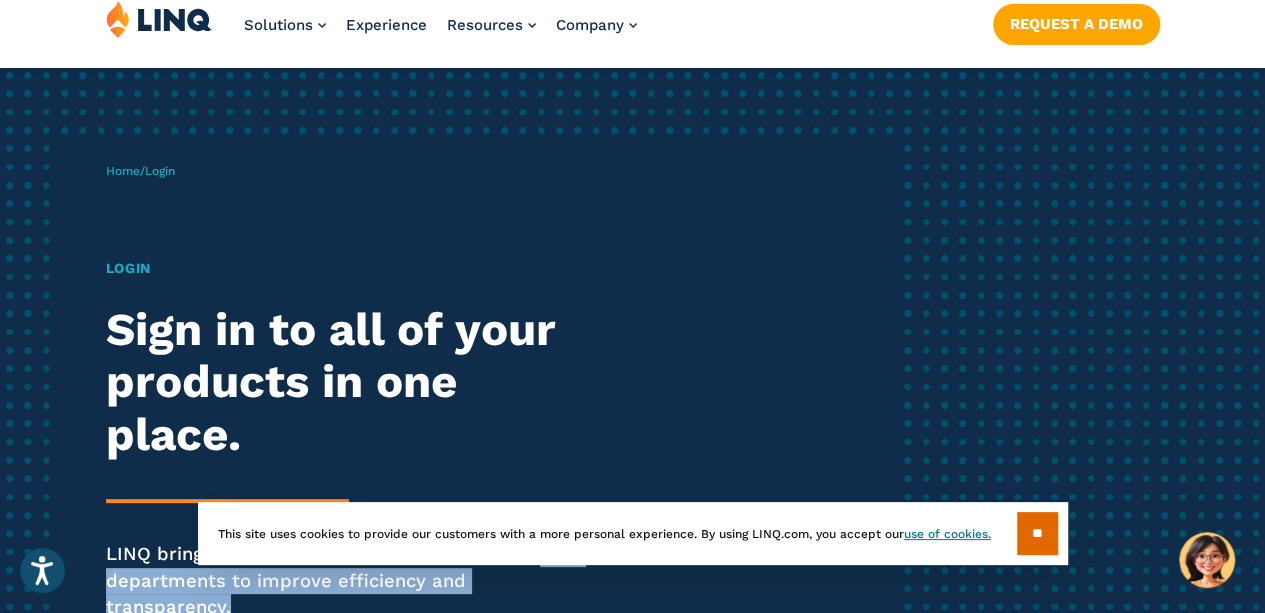 click on "Home  /  Login
Login
Sign in to all of your products in one place.
LINQ brings together students, parents and all your departments to improve efficiency and transparency." at bounding box center [632, 419] 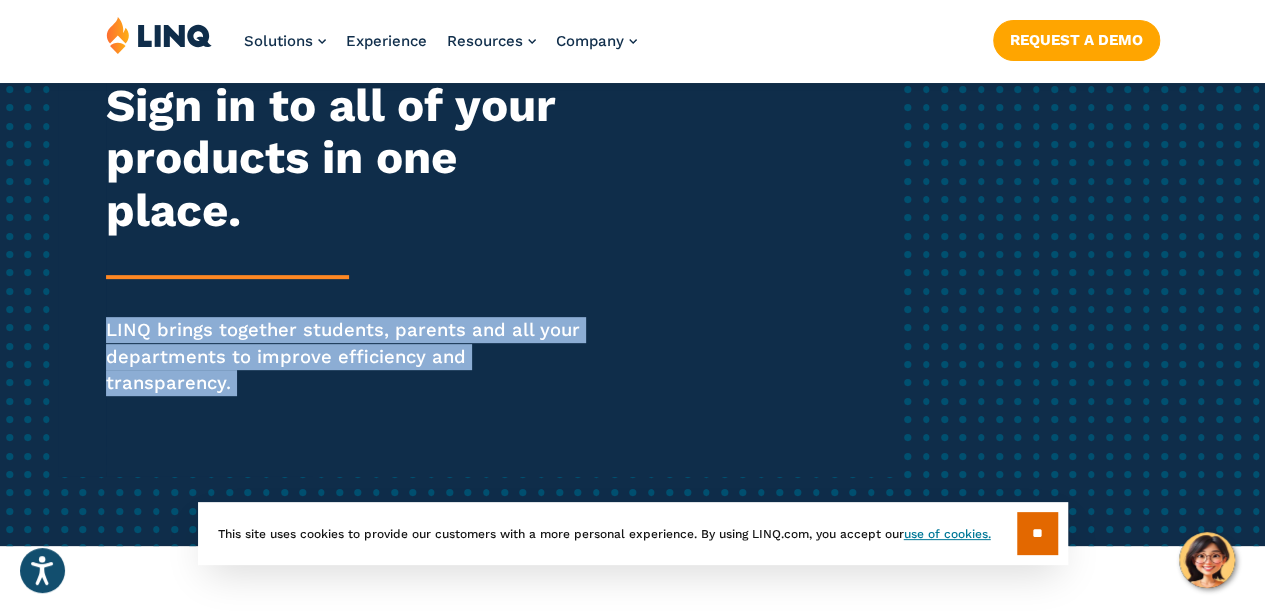 click on "Home  /  Login
Login
Sign in to all of your products in one place.
LINQ brings together students, parents and all your departments to improve efficiency and transparency.
Application Login
Which application would you like to sign in to?
LINQ connects the entire K‑12 community, helping your district to work far more efficiently.
Meals Plus
Support Login
Help Site
LINQ Nutrition (Meals Plus v10)
LINQ
LINQ Finance/HR/Charter
LINQ Accounting (school level)
Employee LINQ (Employee Portal UI)
School Finance MI – Client Login
Colyar
CARTEWHEEL Meal Counter
CARTEWHEEL
TITAN
Family Portal
District Portal
iSite
District Admin Login
Online Ordering
School Finance MI
Software Updates
K12 Payments Center" at bounding box center (632, 856) 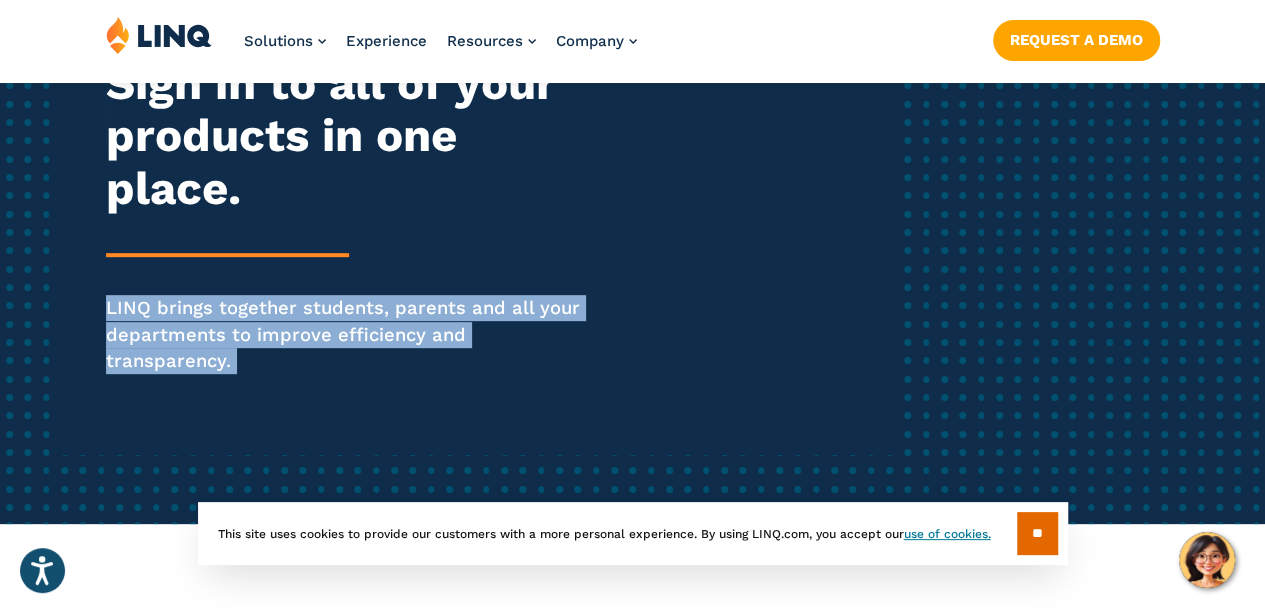 click on "Home  /  Login
Login
Sign in to all of your products in one place.
LINQ brings together students, parents and all your departments to improve efficiency and transparency." at bounding box center (632, 173) 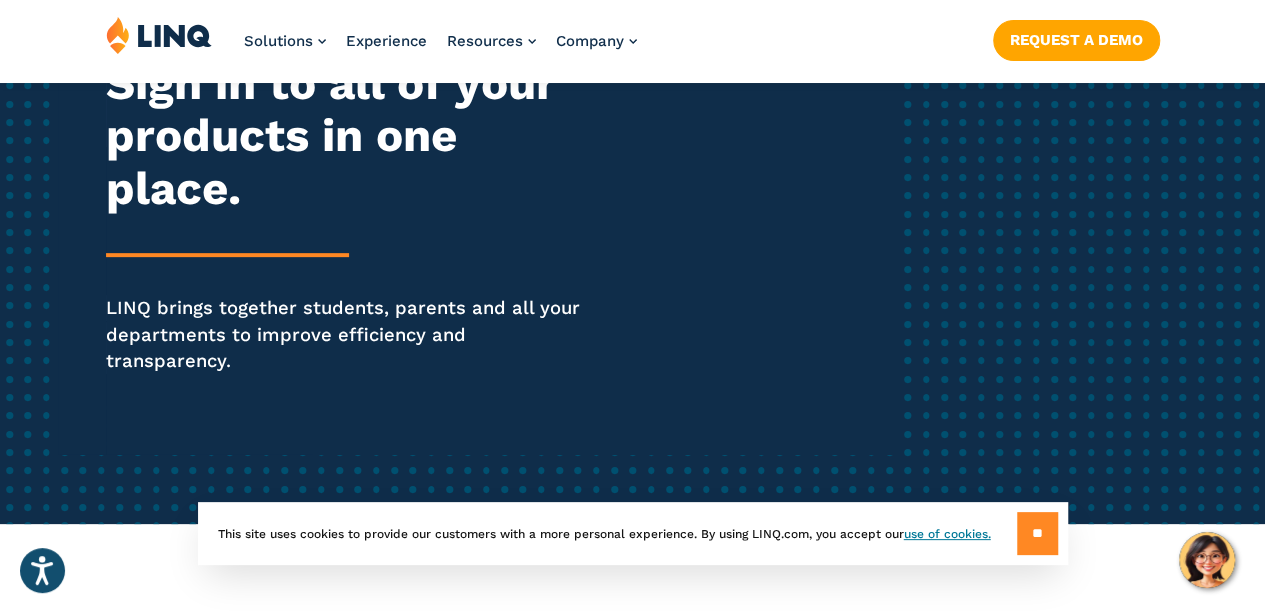click on "**" at bounding box center [1037, 533] 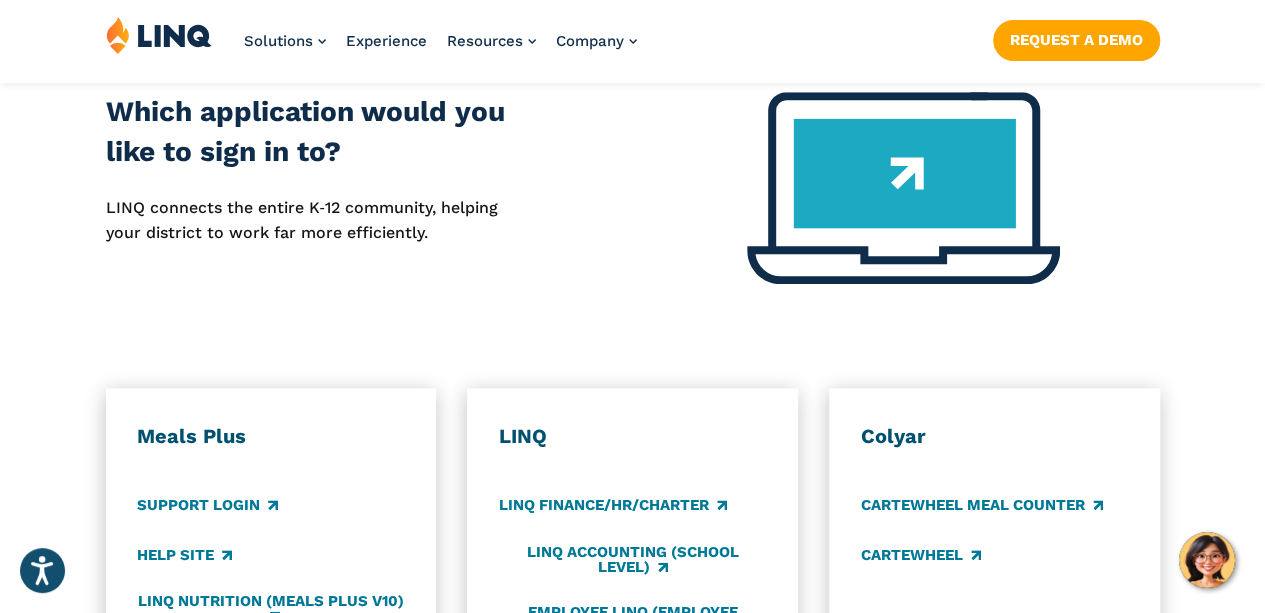 scroll, scrollTop: 888, scrollLeft: 0, axis: vertical 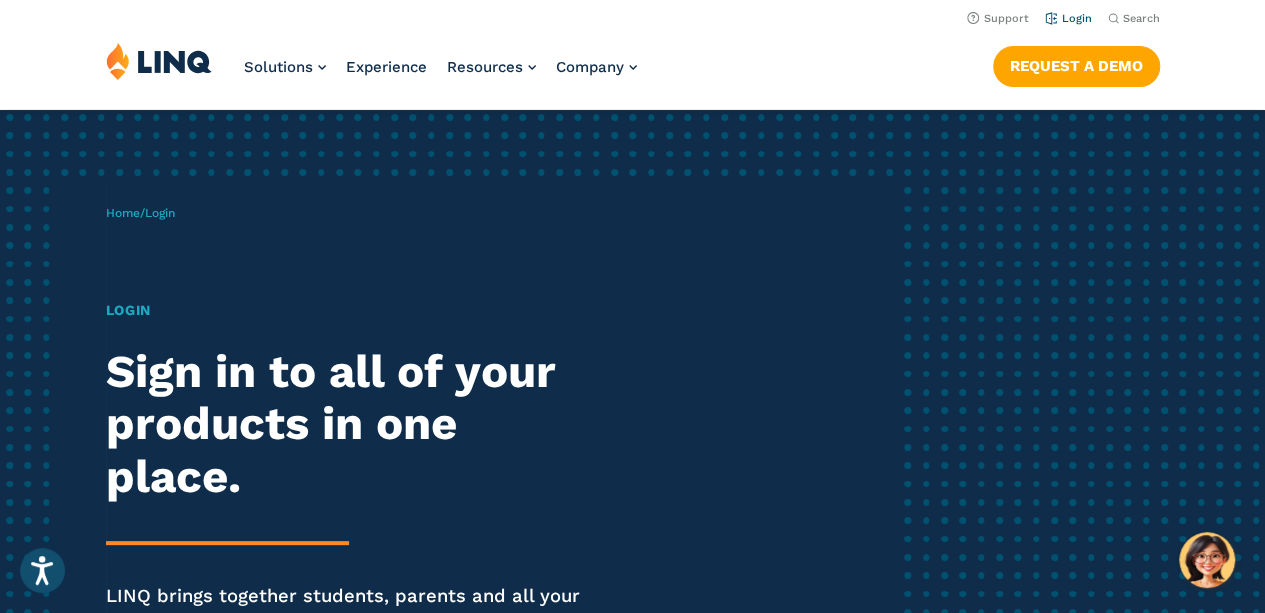 click on "Login" at bounding box center [1068, 18] 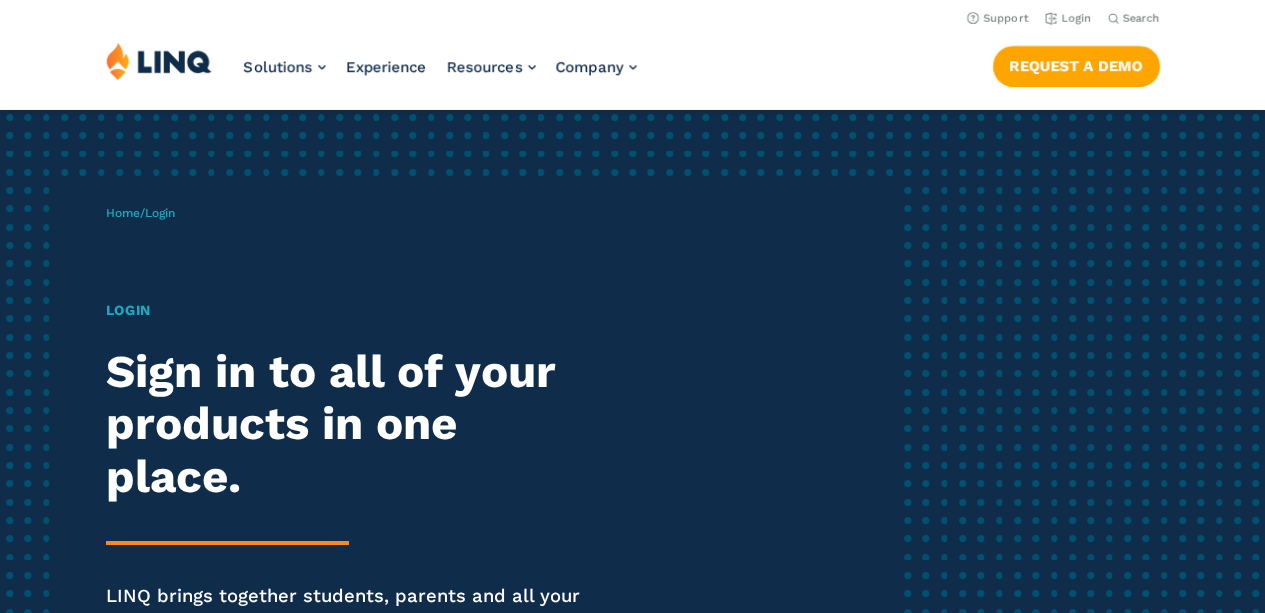 scroll, scrollTop: 0, scrollLeft: 0, axis: both 